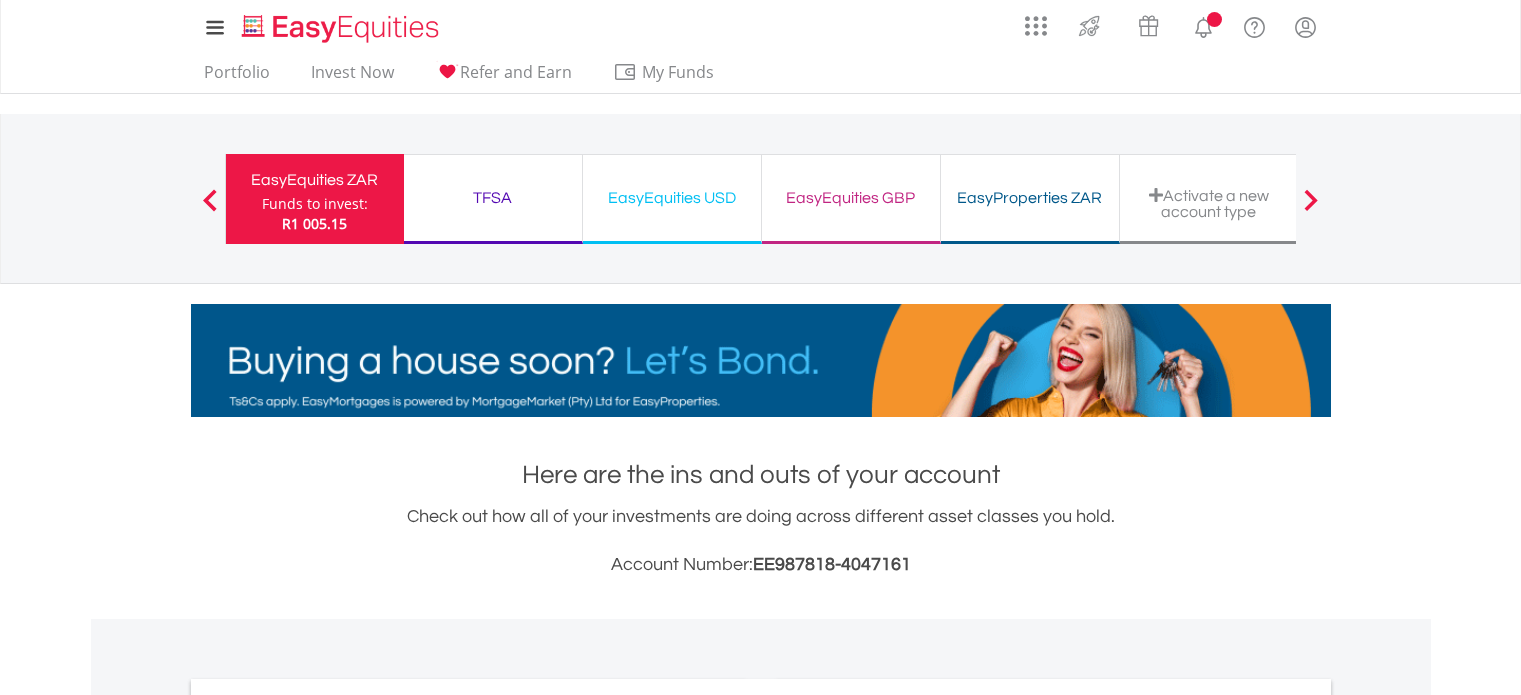 scroll, scrollTop: 0, scrollLeft: 0, axis: both 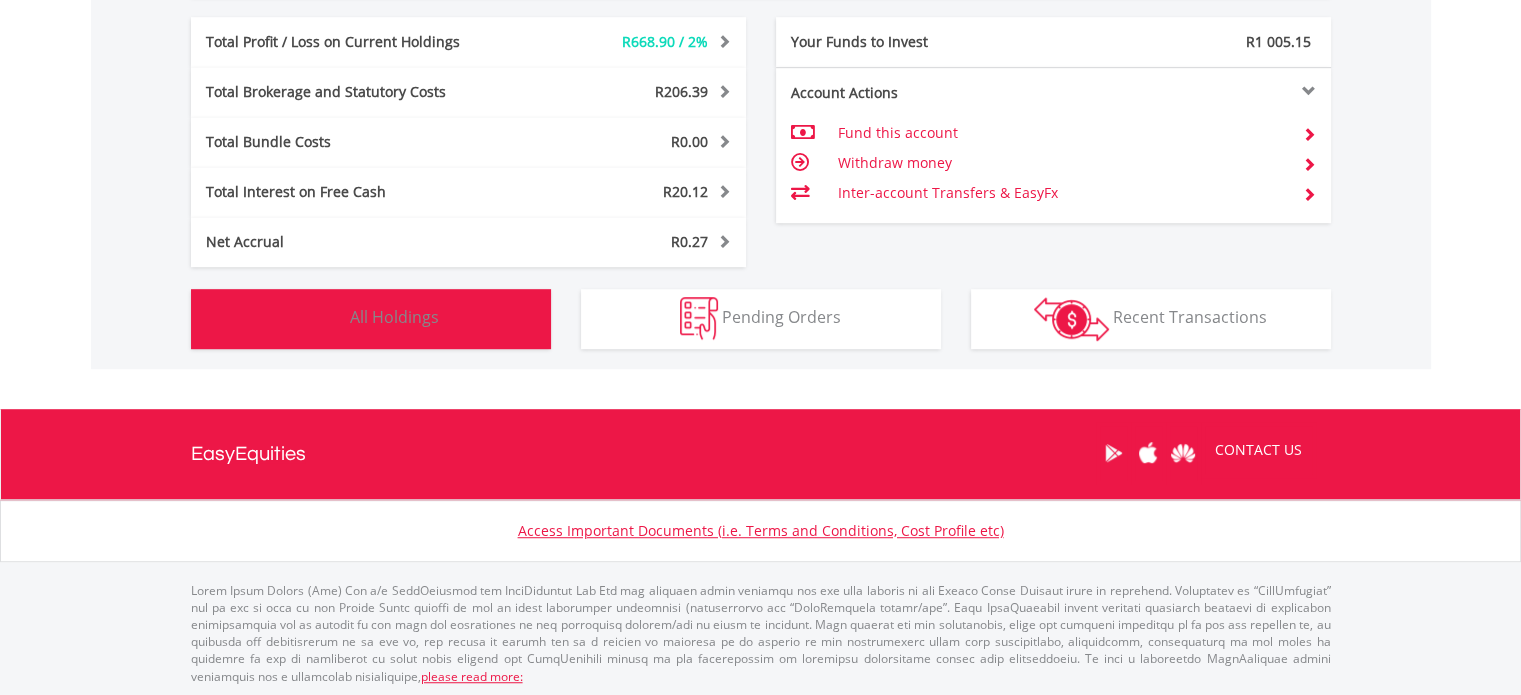 click on "Holdings
All Holdings" at bounding box center (371, 319) 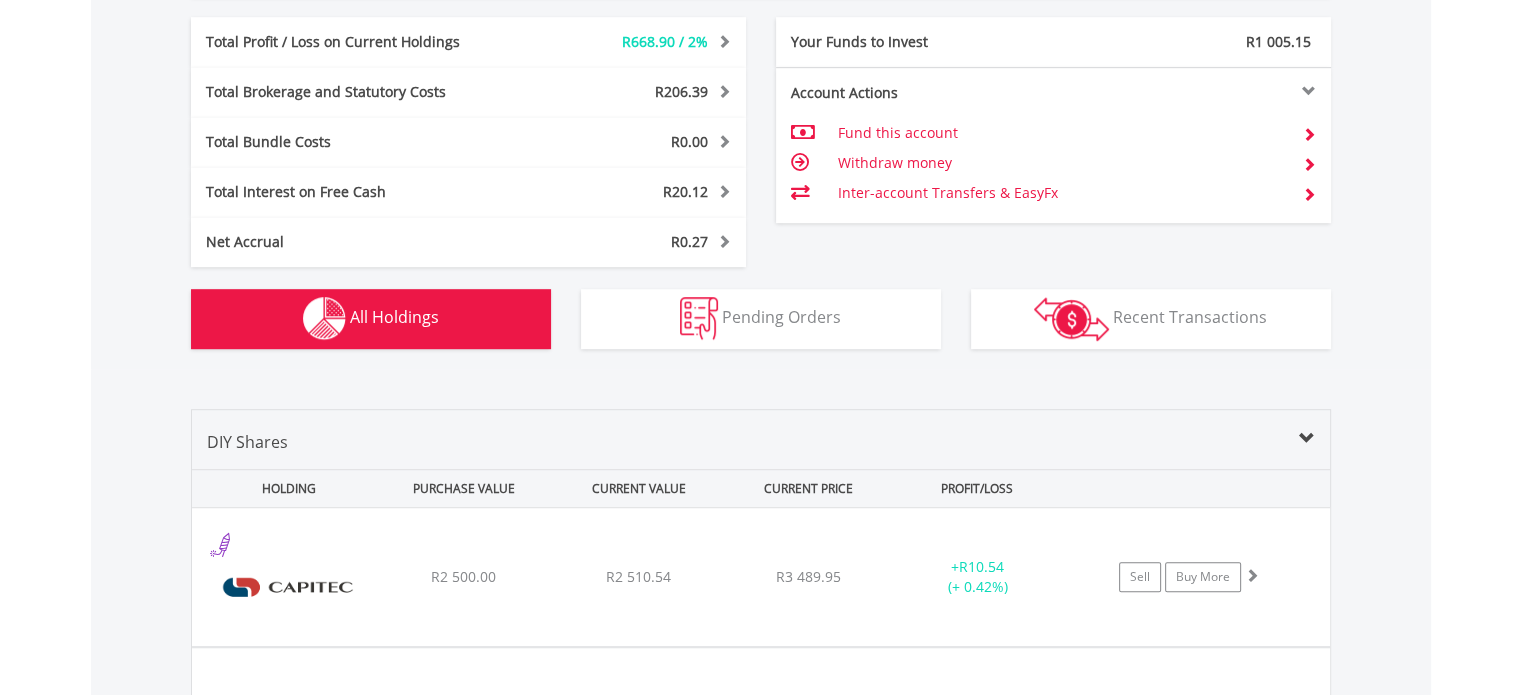 scroll, scrollTop: 1561, scrollLeft: 0, axis: vertical 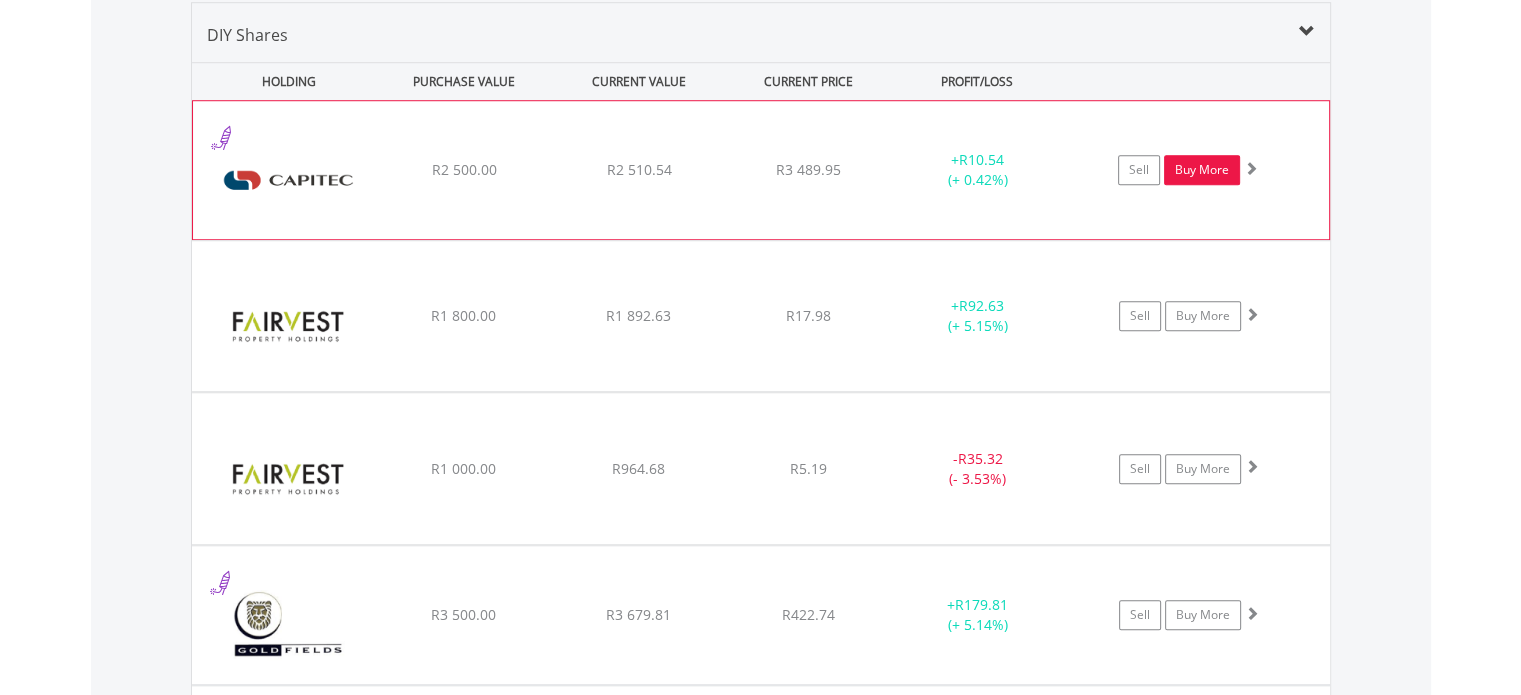 click on "Buy More" at bounding box center (1202, 170) 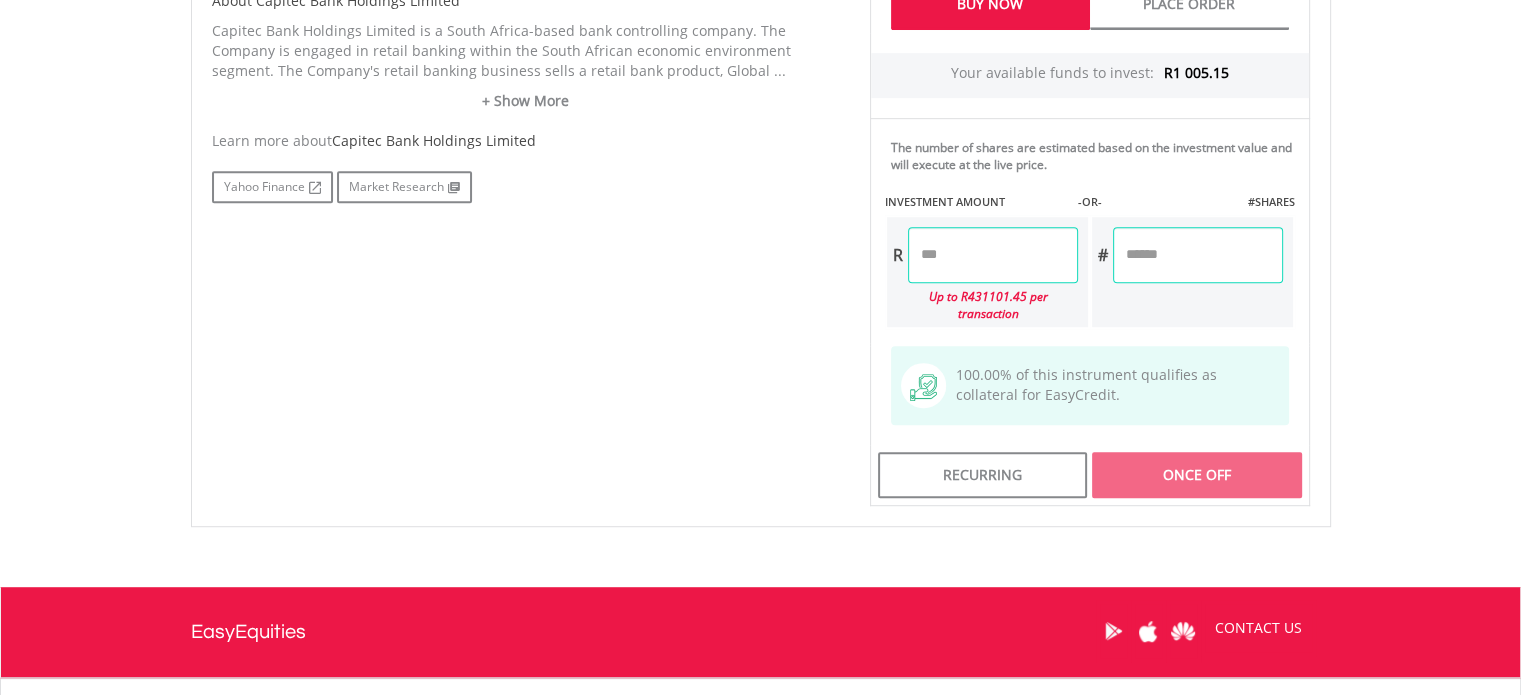 scroll, scrollTop: 1081, scrollLeft: 0, axis: vertical 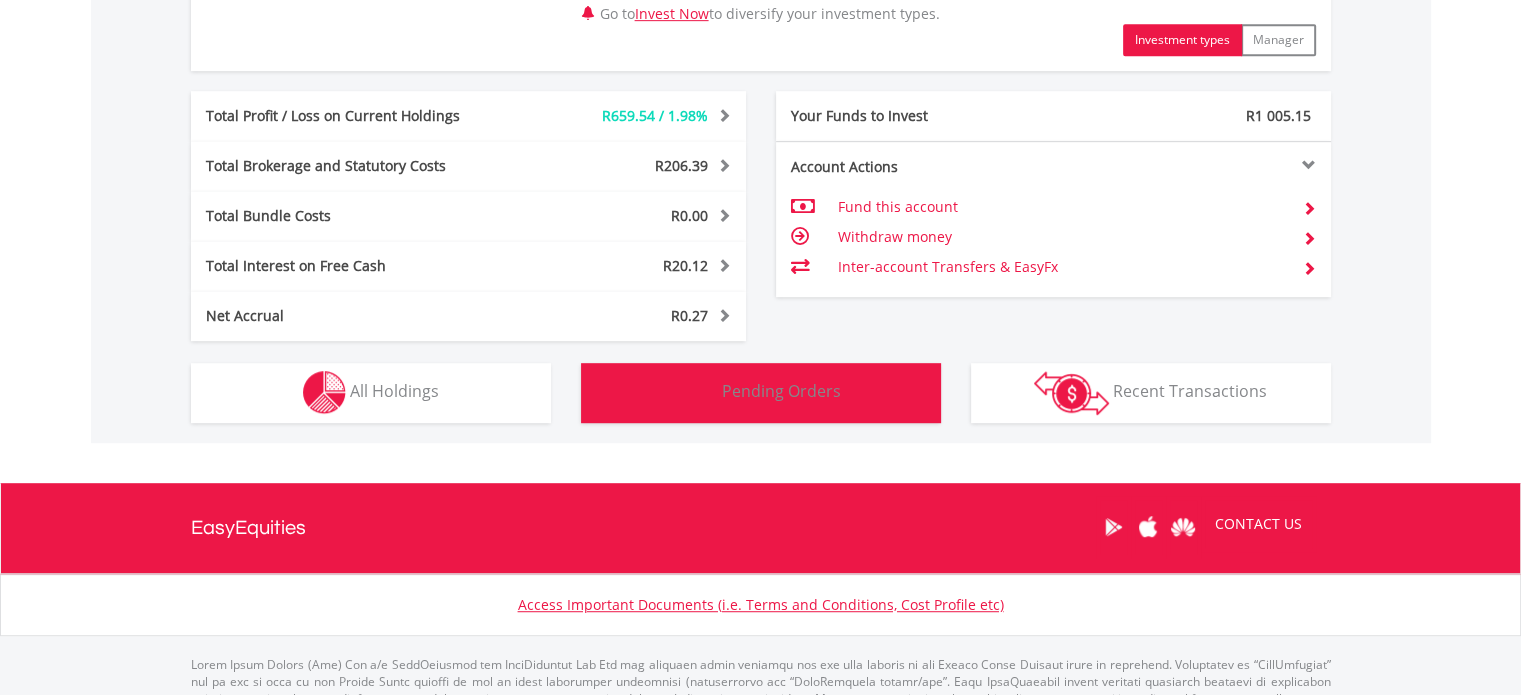 click on "Pending Orders" at bounding box center [781, 391] 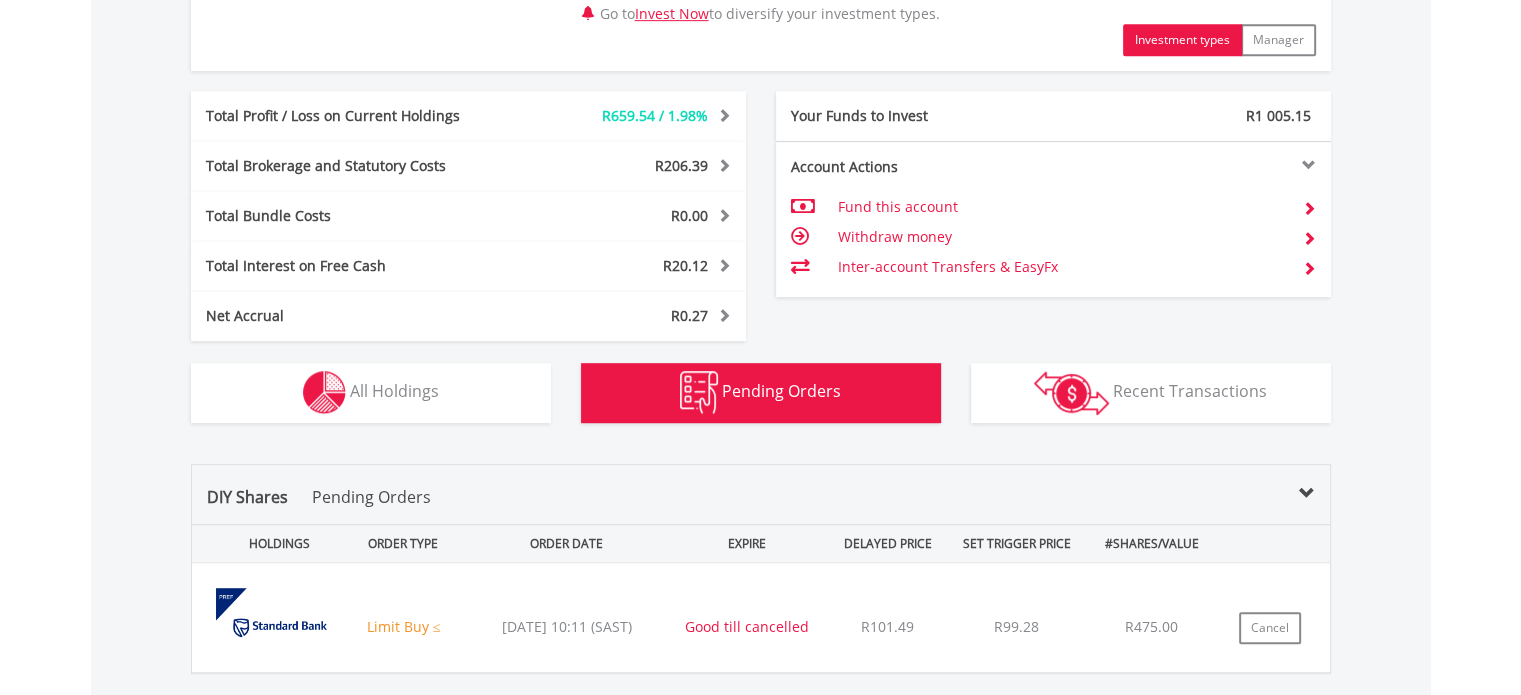 scroll, scrollTop: 1444, scrollLeft: 0, axis: vertical 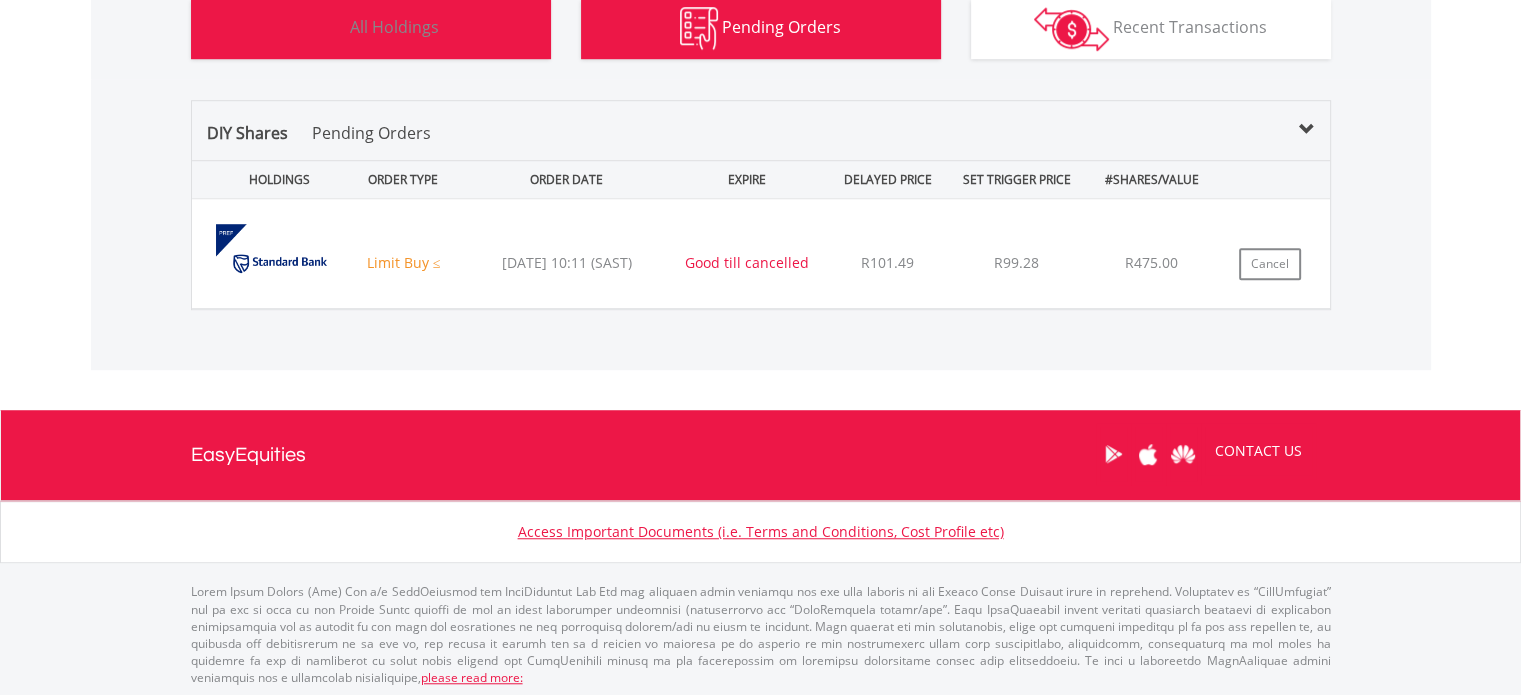 click on "Holdings
All Holdings" at bounding box center [371, 29] 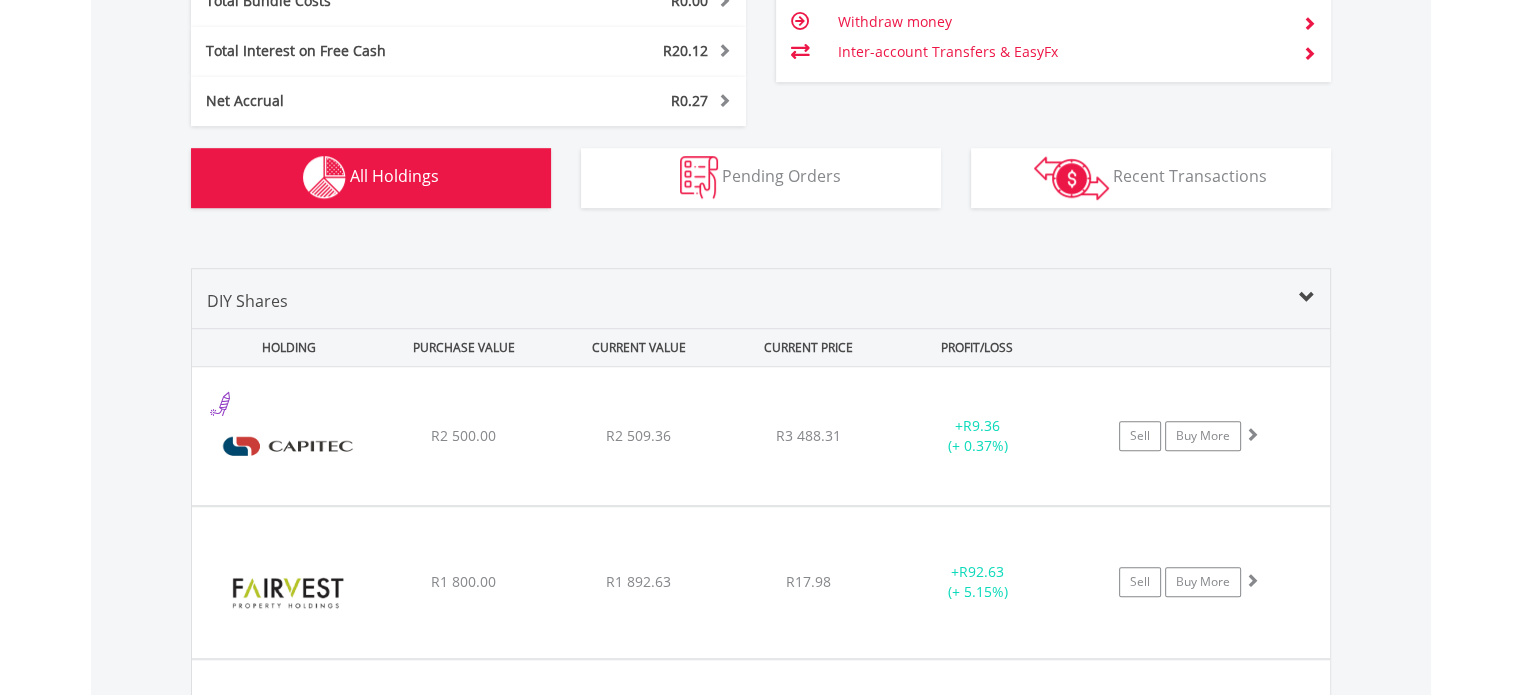 scroll, scrollTop: 1561, scrollLeft: 0, axis: vertical 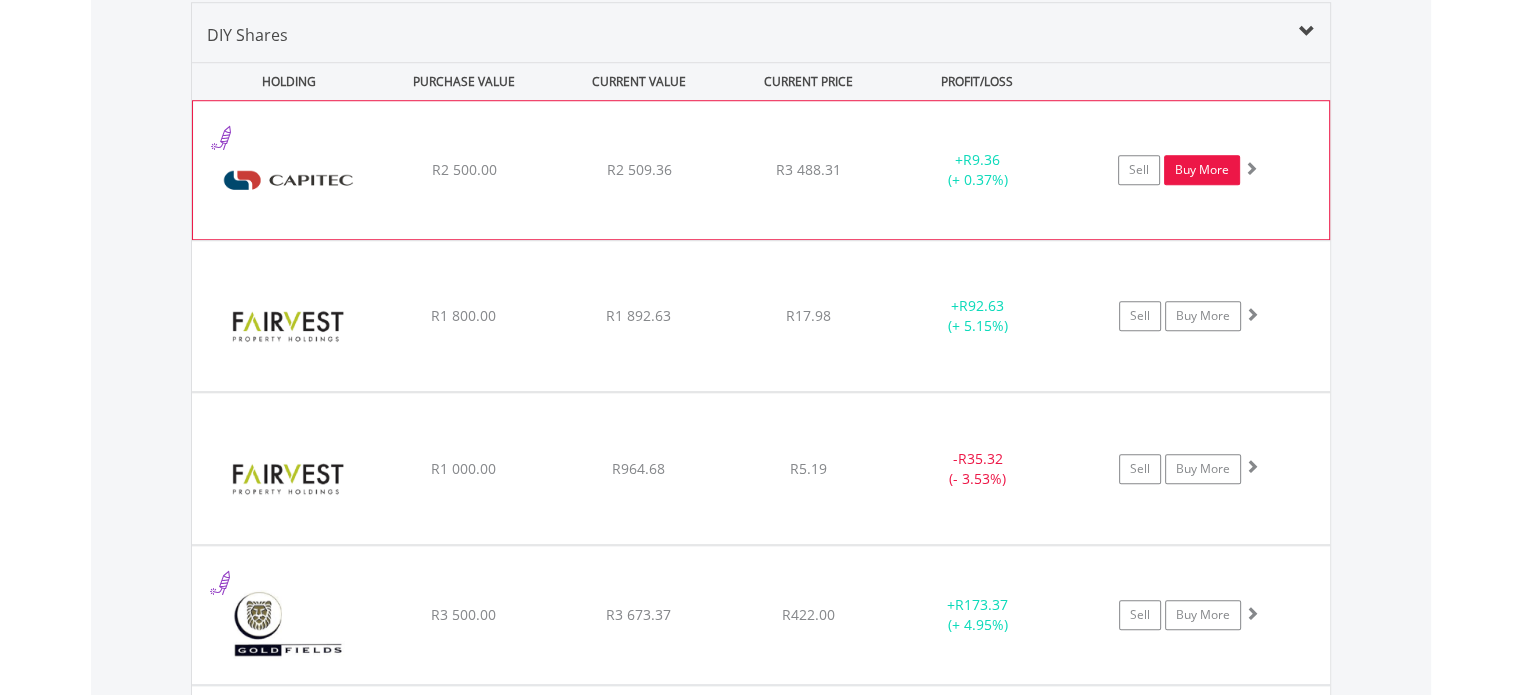 click on "Buy More" at bounding box center (1202, 170) 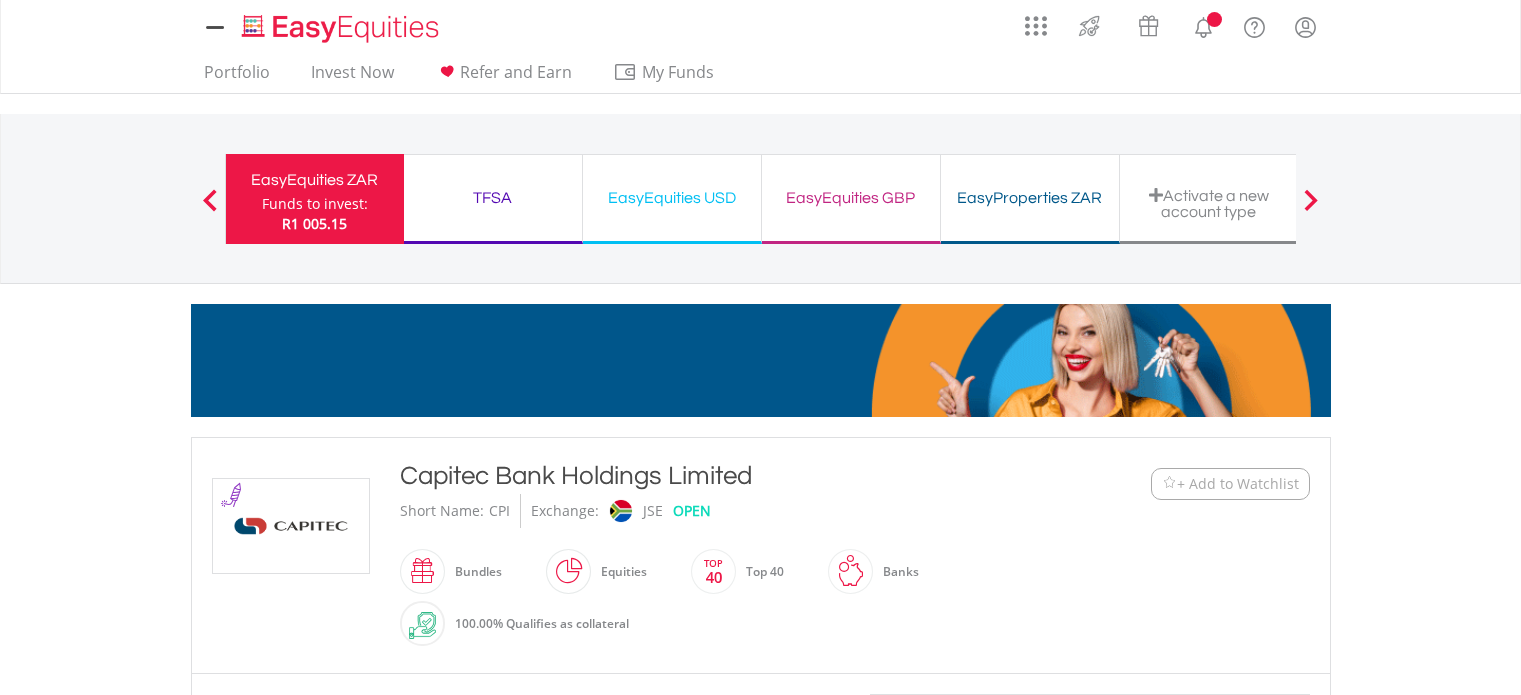 scroll, scrollTop: 0, scrollLeft: 0, axis: both 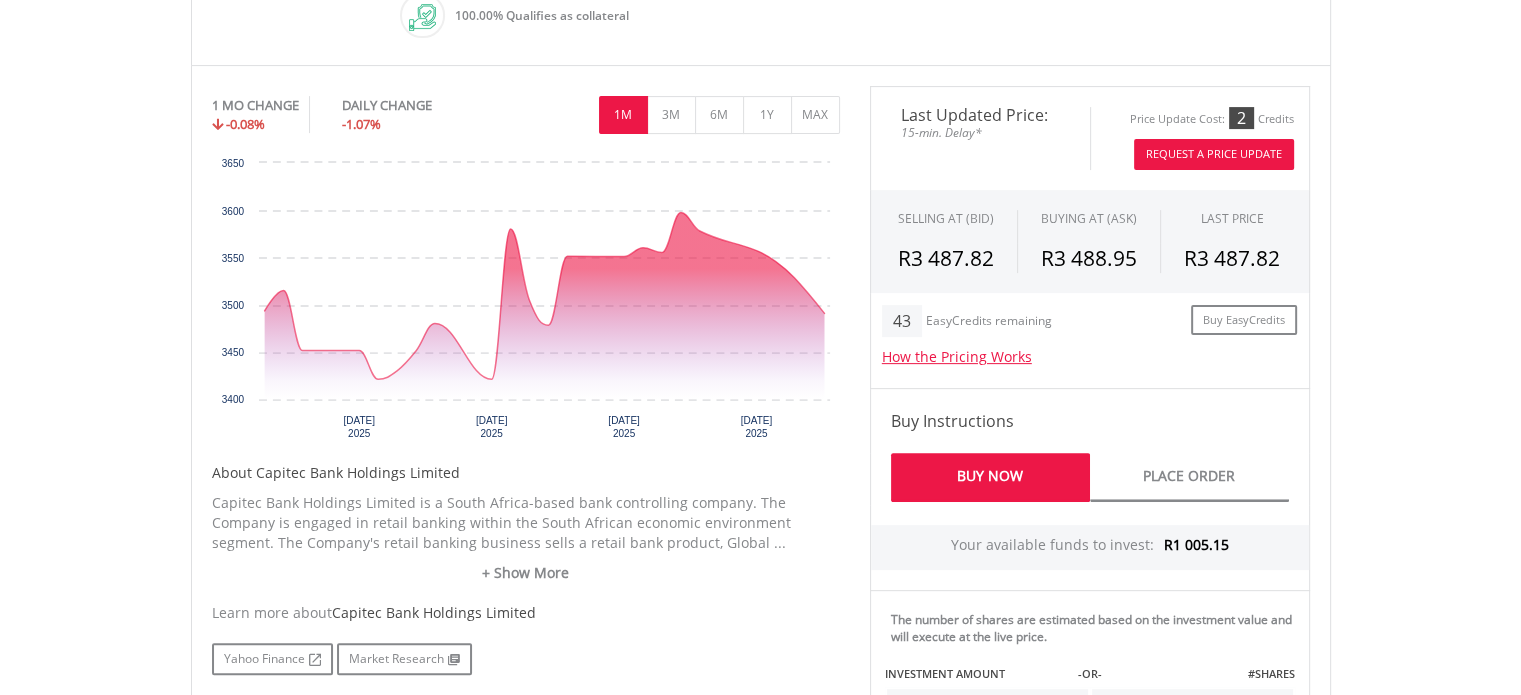 click on "My Investments
Invest Now
New Listings
Sell
My Recurring Investments
Pending Orders
Switch Unit Trusts
Vouchers
Buy a Voucher
Redeem a Voucher" at bounding box center [760, 378] 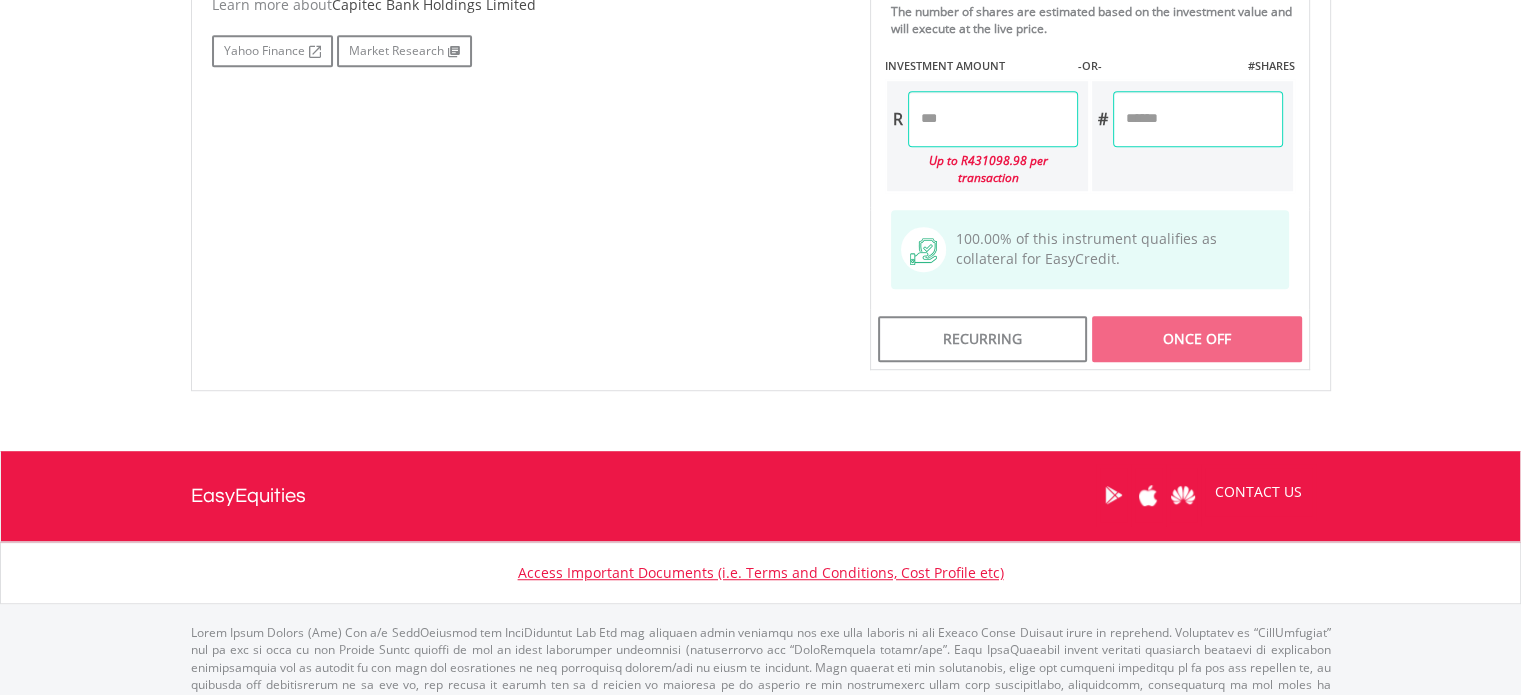 click at bounding box center [993, 119] 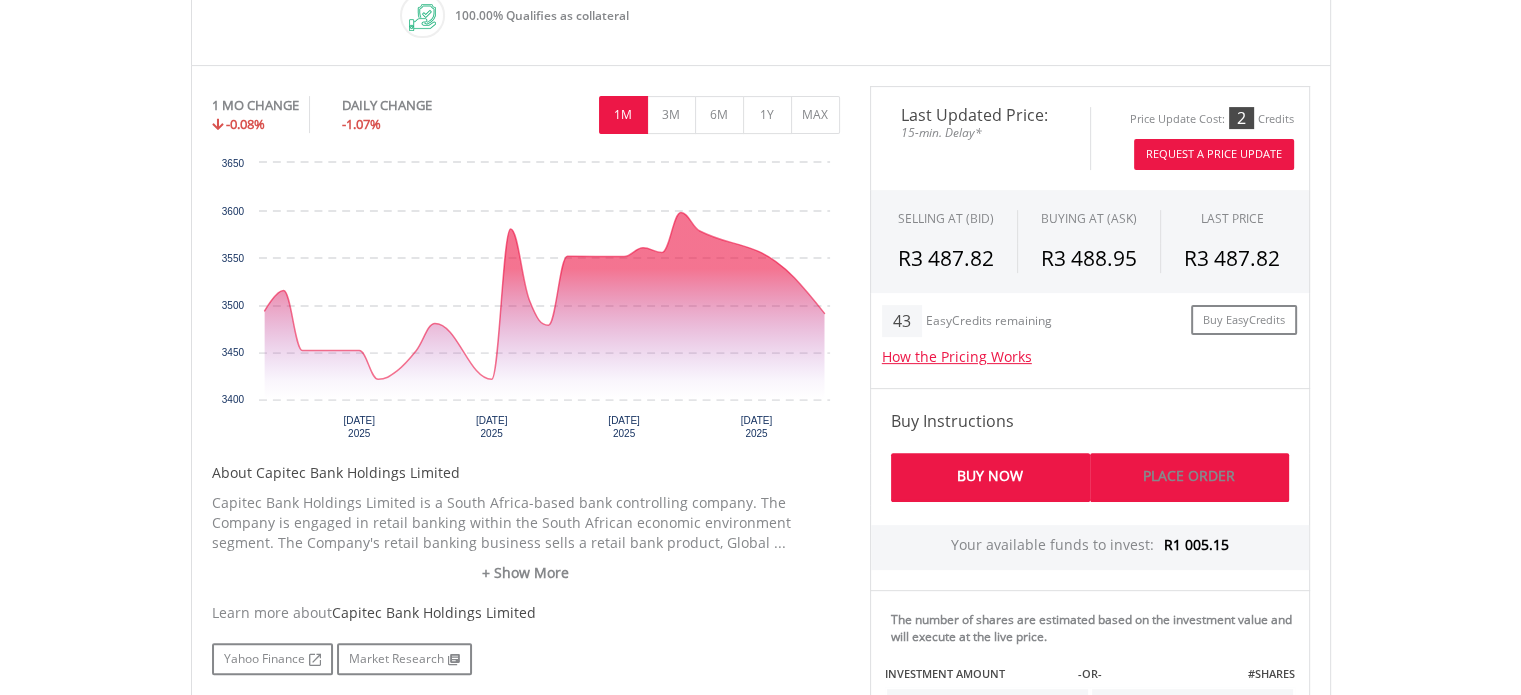 click on "Place Order" at bounding box center (1189, 477) 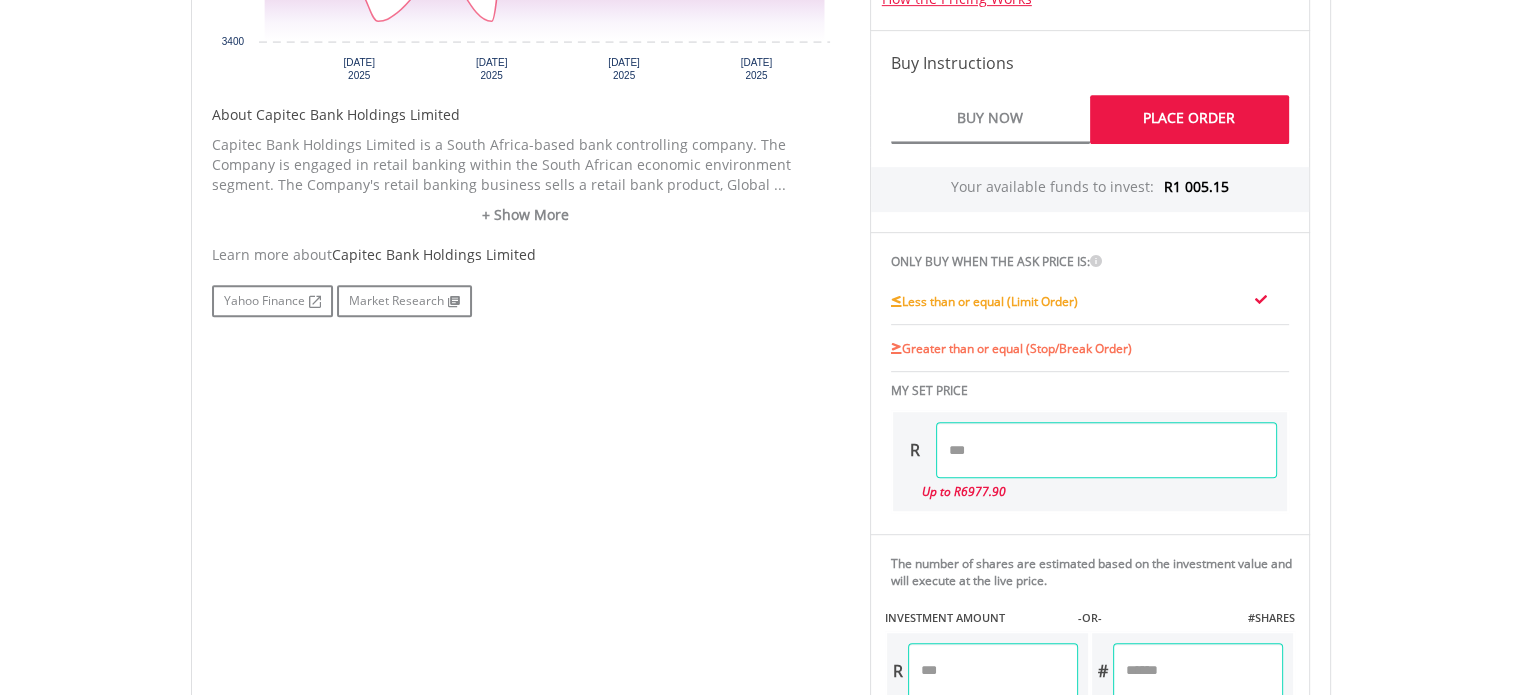 scroll, scrollTop: 1008, scrollLeft: 0, axis: vertical 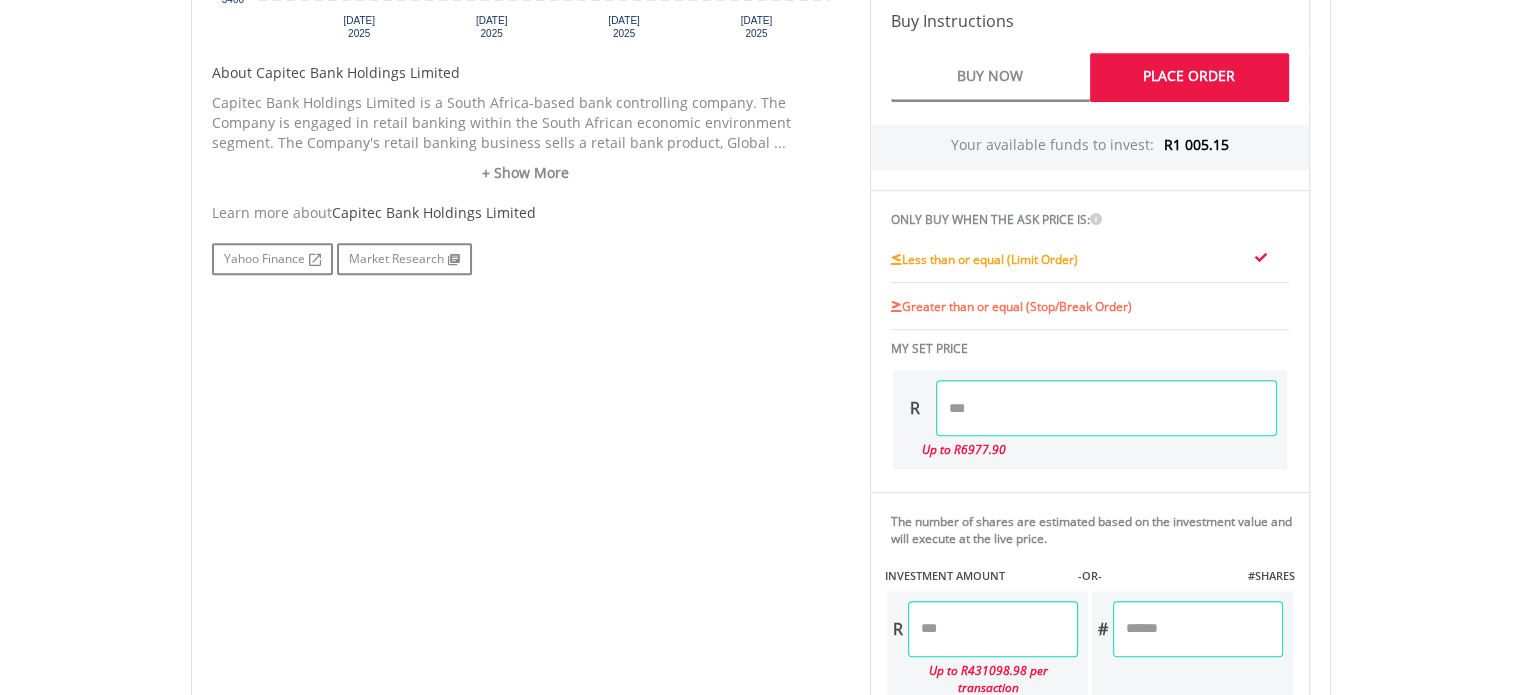 click at bounding box center (1106, 408) 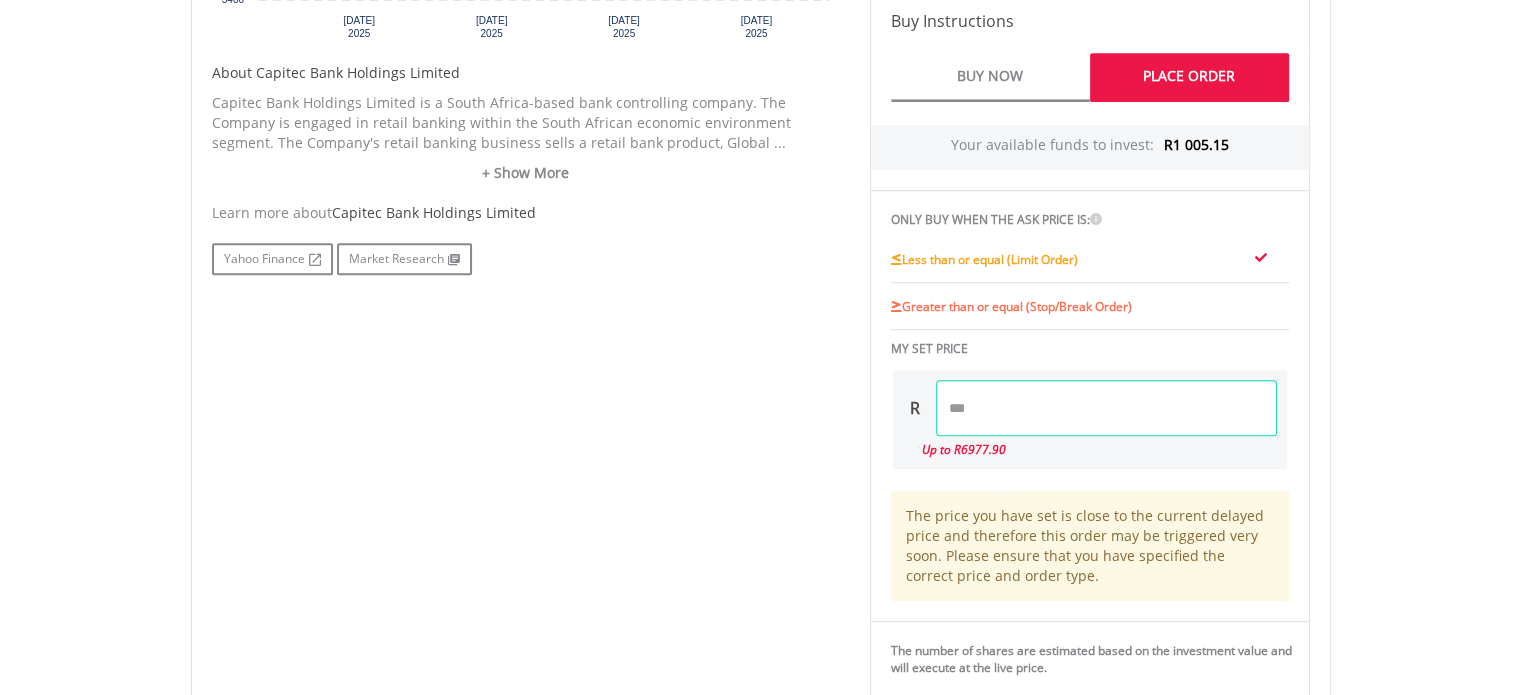 click on "The number of shares are estimated based on the investment value and will execute at the live price.
INVESTMENT AMOUNT
-OR-
#SHARES
R #" at bounding box center [1090, 734] 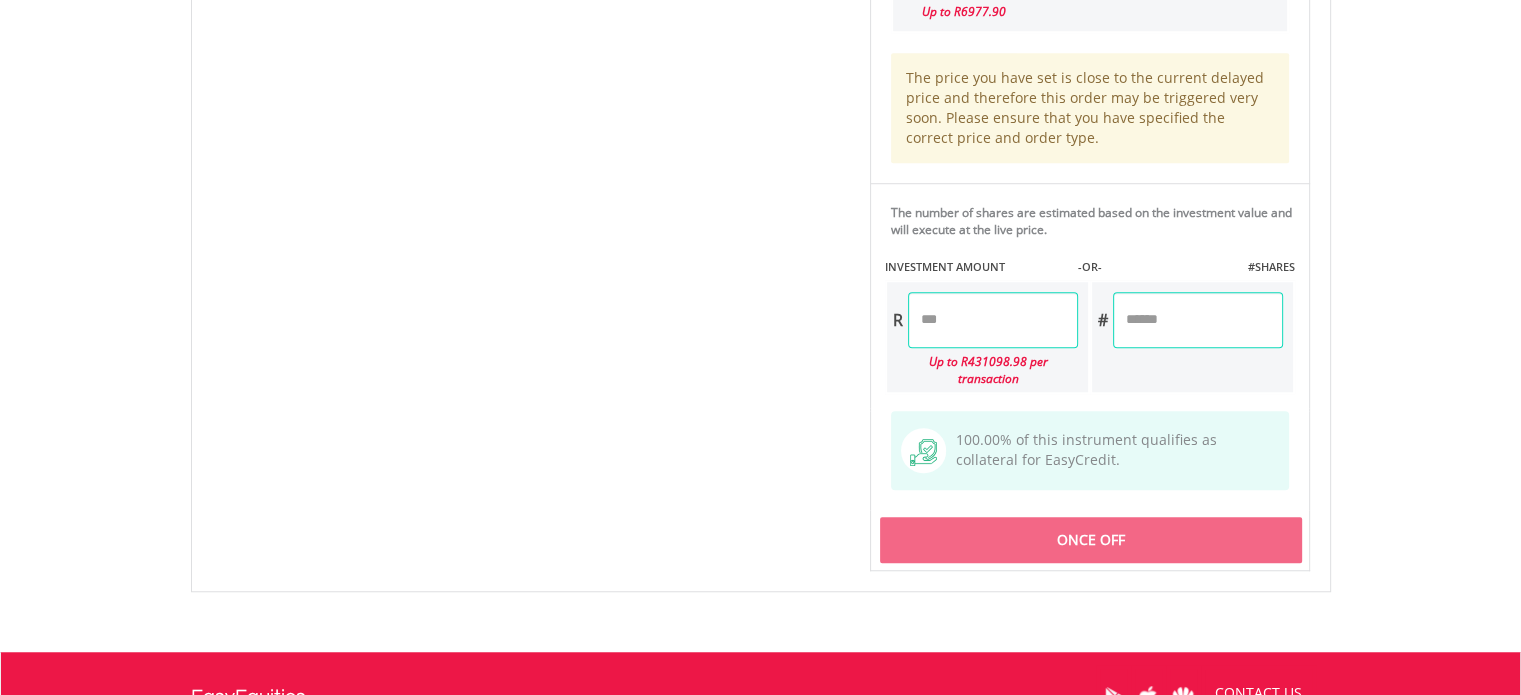scroll, scrollTop: 1448, scrollLeft: 0, axis: vertical 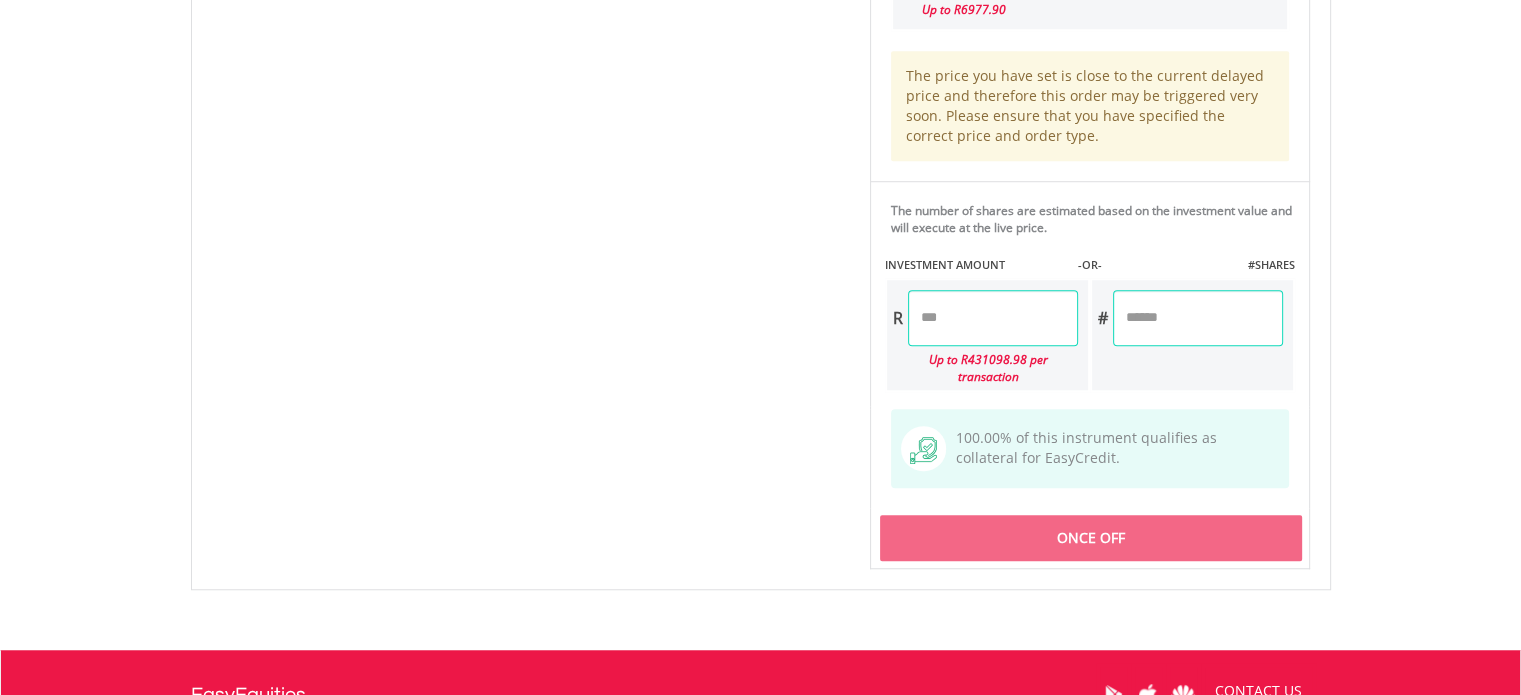 click at bounding box center [993, 318] 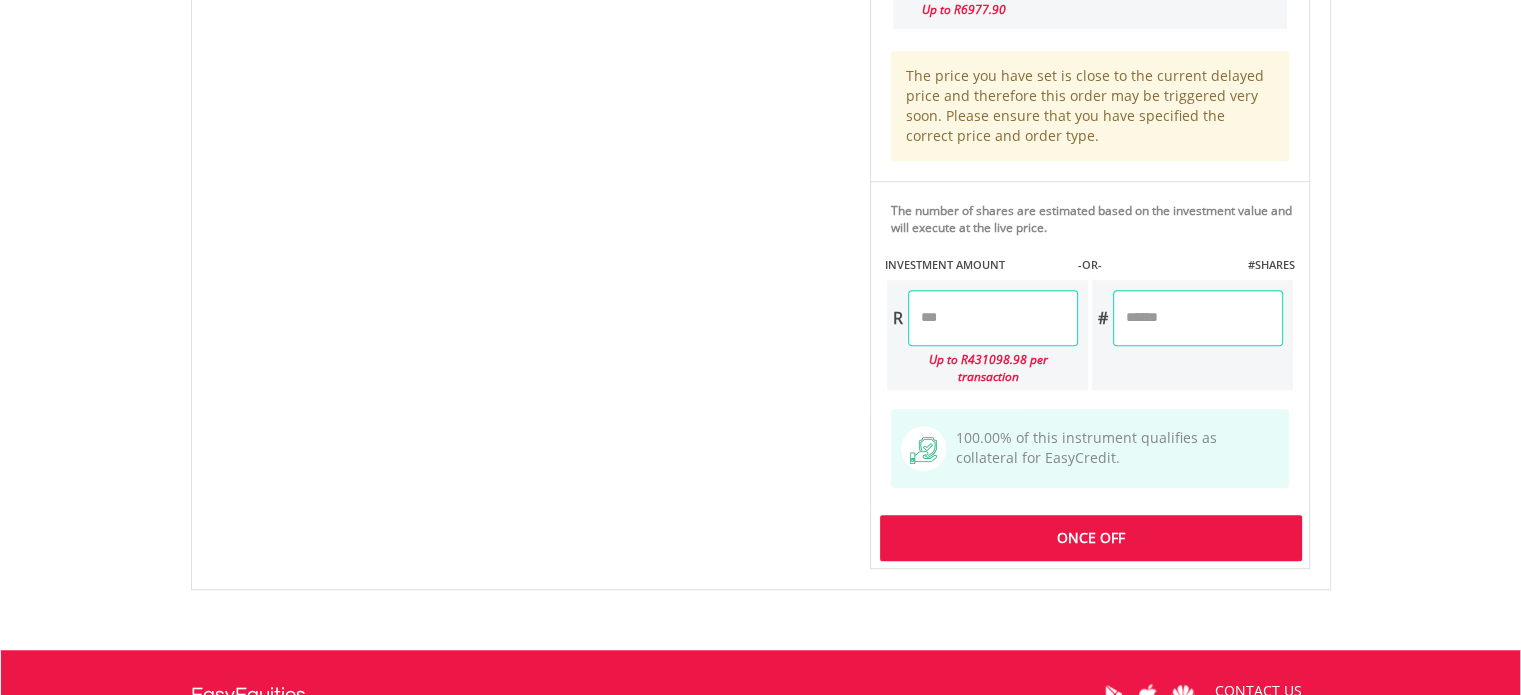 type on "******" 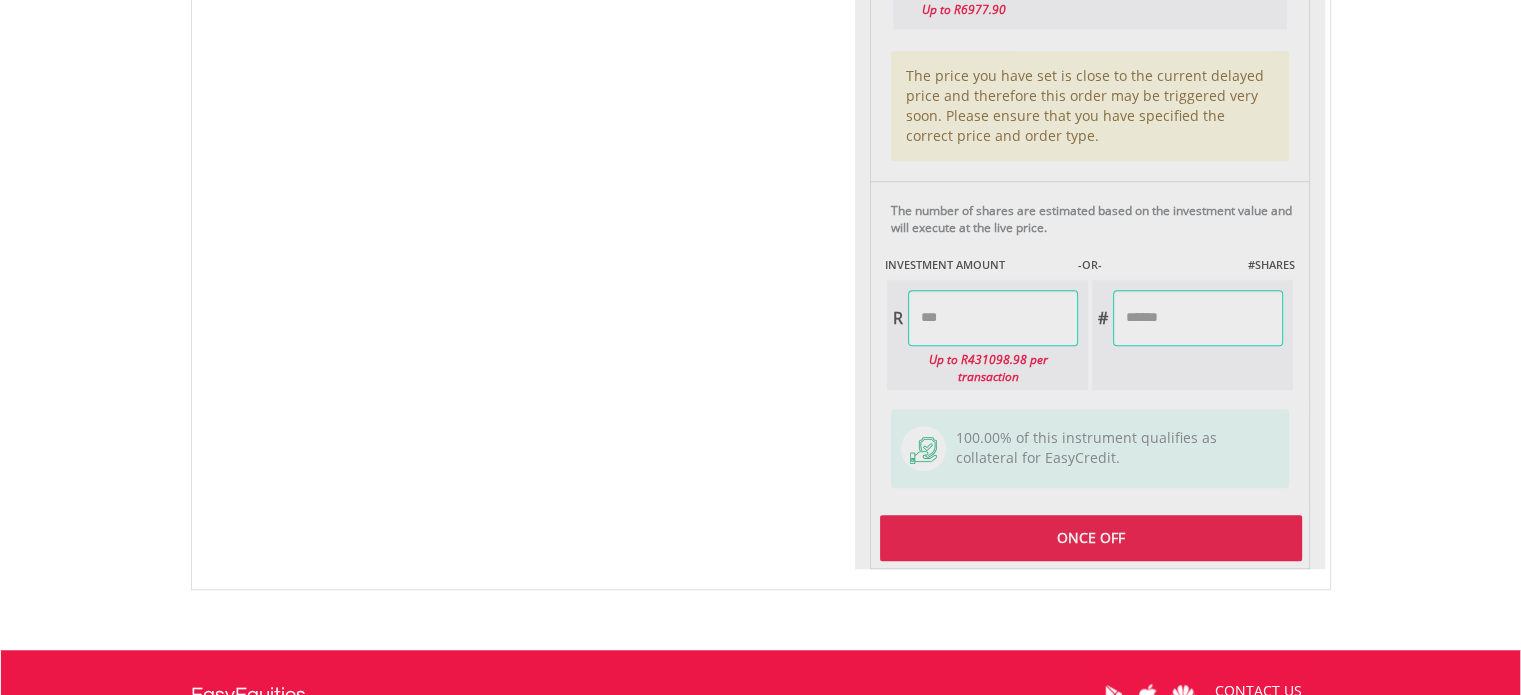 click on "Last Updated Price:
15-min. Delay*
Price Update Cost:
2
Credits
Request A Price Update
Request Update
SELLING AT (BID)
BUYING AT                     (ASK)
LAST PRICE
R3 487.82
R3 488.95
R3 487.82
43
R" at bounding box center [1090, -93] 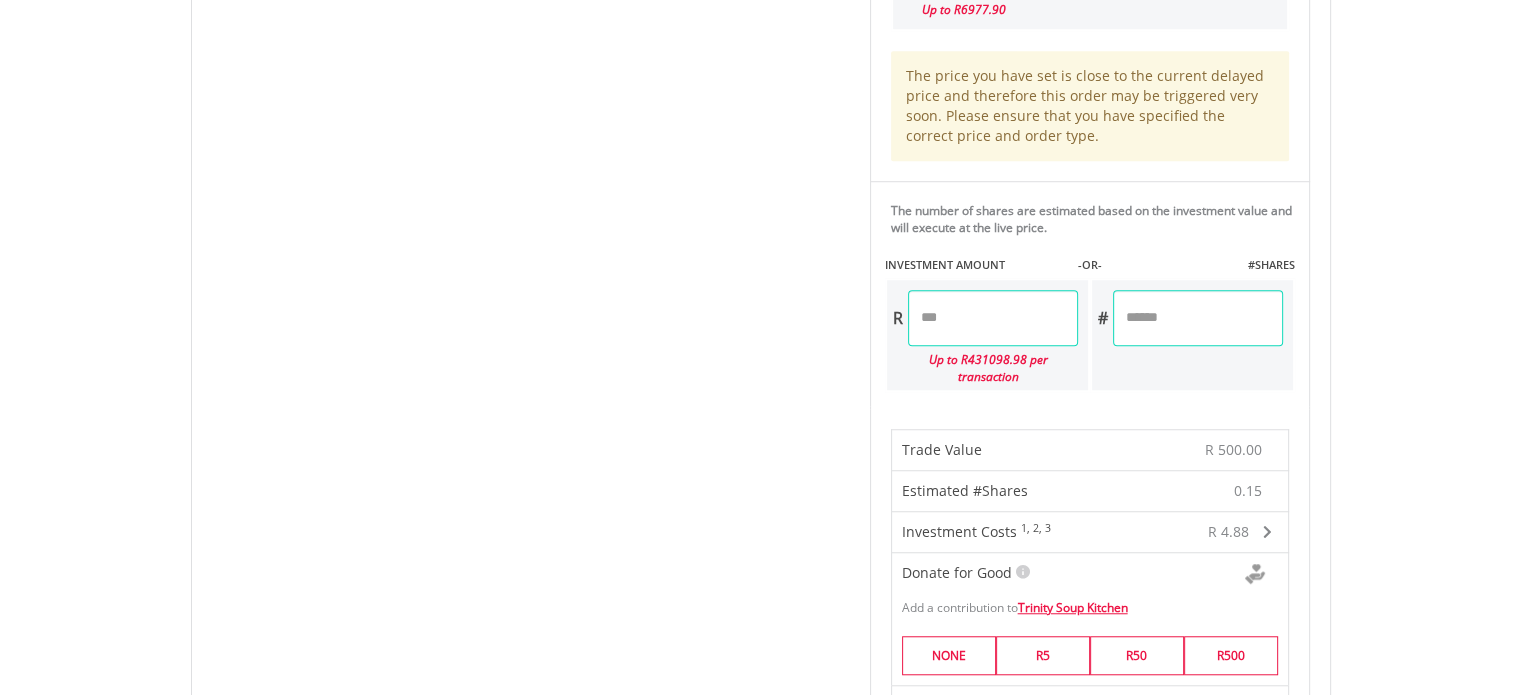 scroll, scrollTop: 2056, scrollLeft: 0, axis: vertical 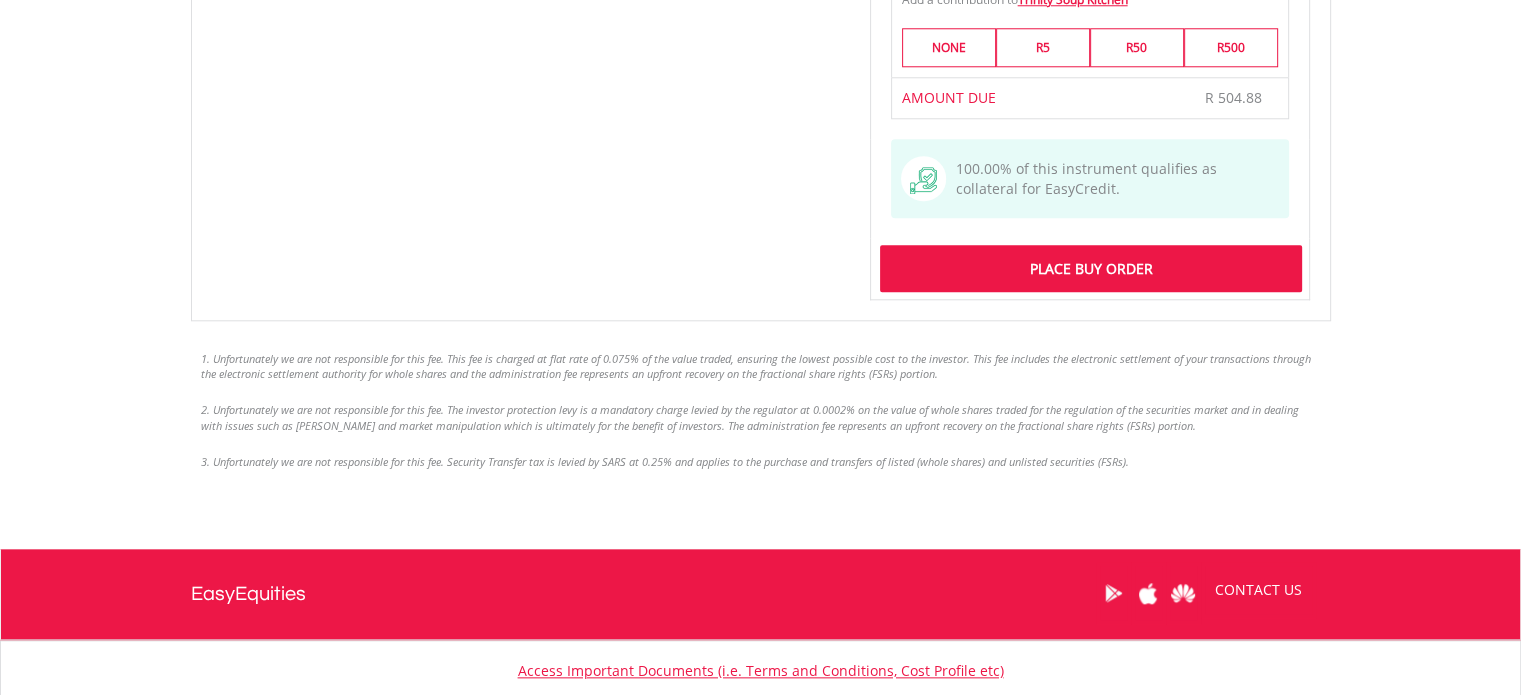 click on "Place Buy Order" at bounding box center [1090, 268] 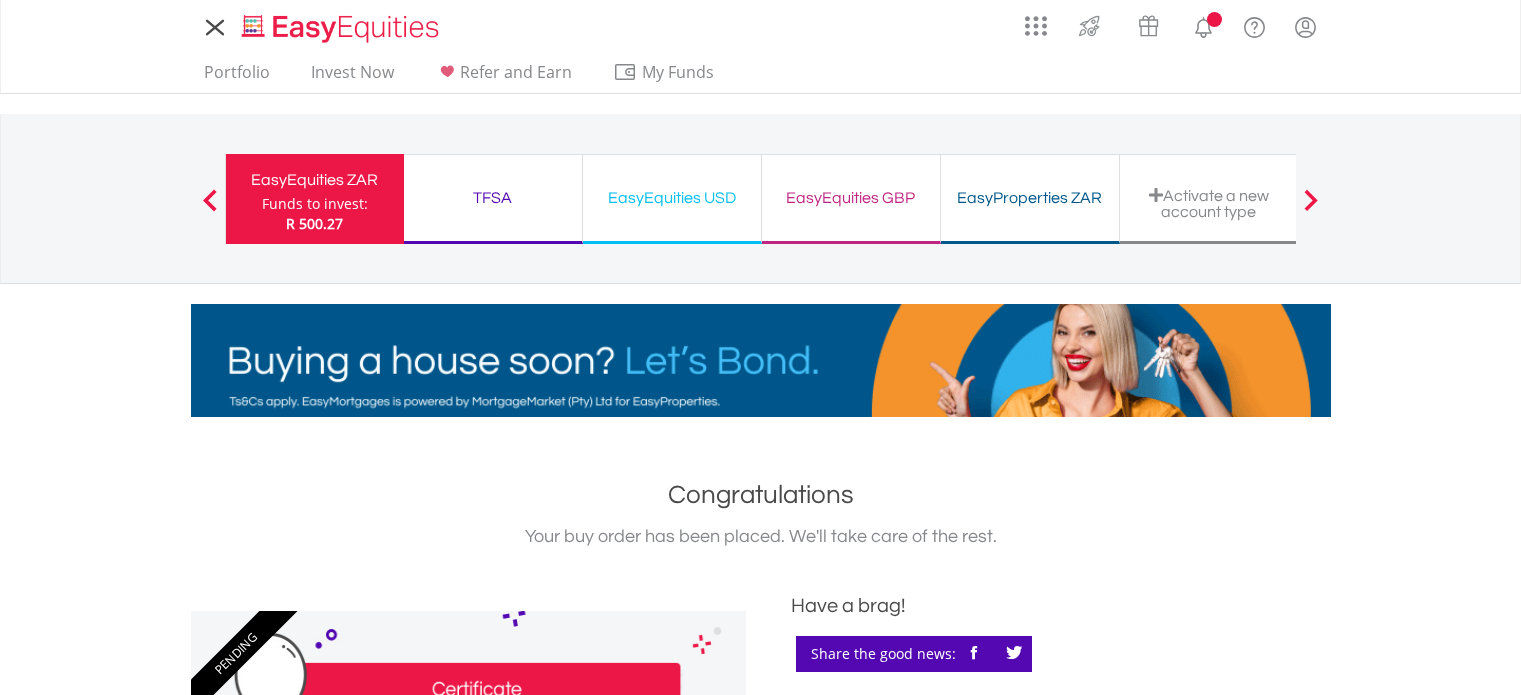 scroll, scrollTop: 0, scrollLeft: 0, axis: both 